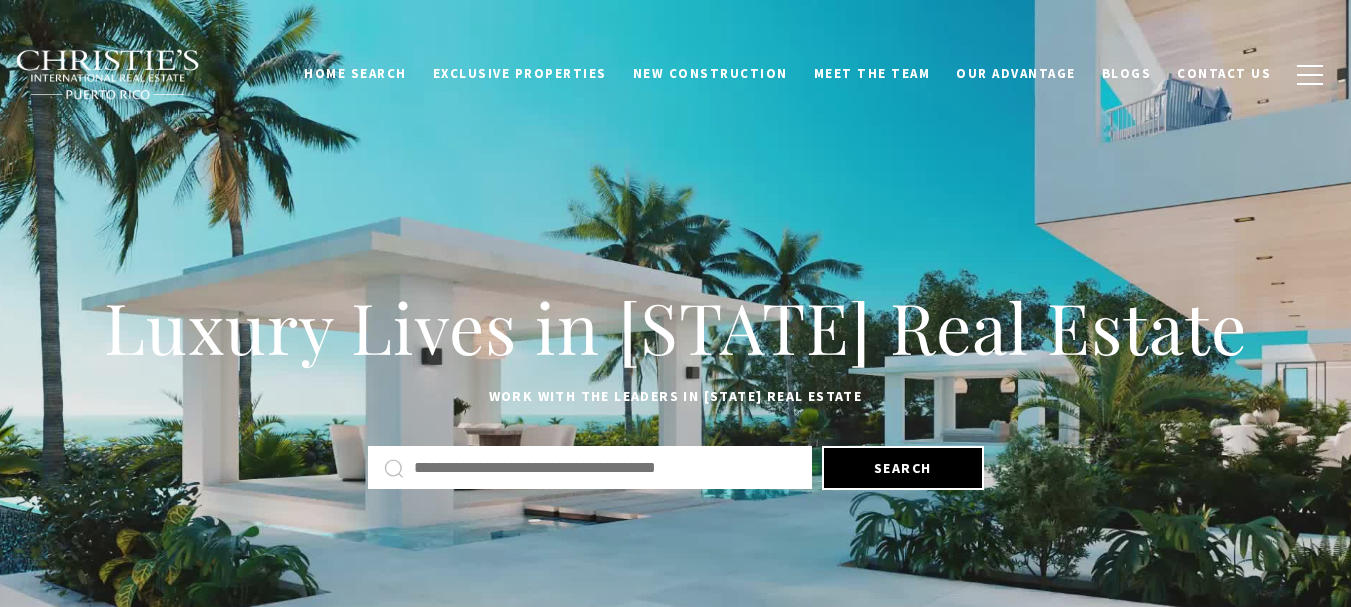 scroll, scrollTop: 0, scrollLeft: 0, axis: both 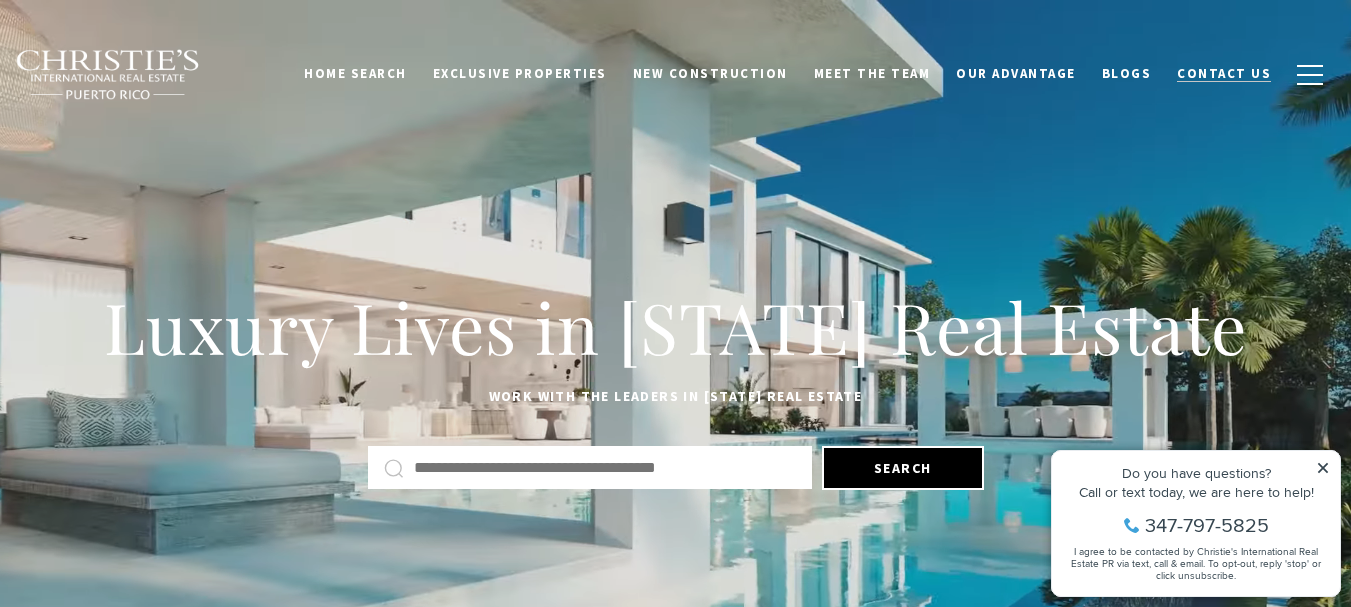 click on "Contact Us" at bounding box center (1224, 73) 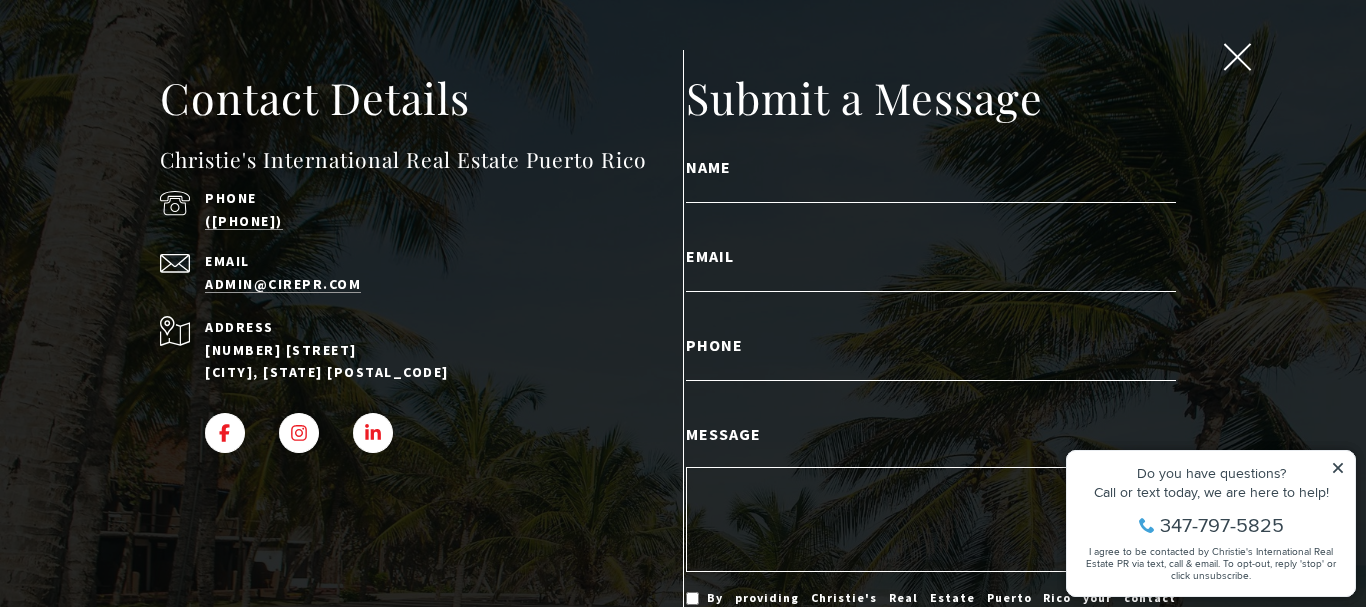 click on "Message" at bounding box center (931, 519) 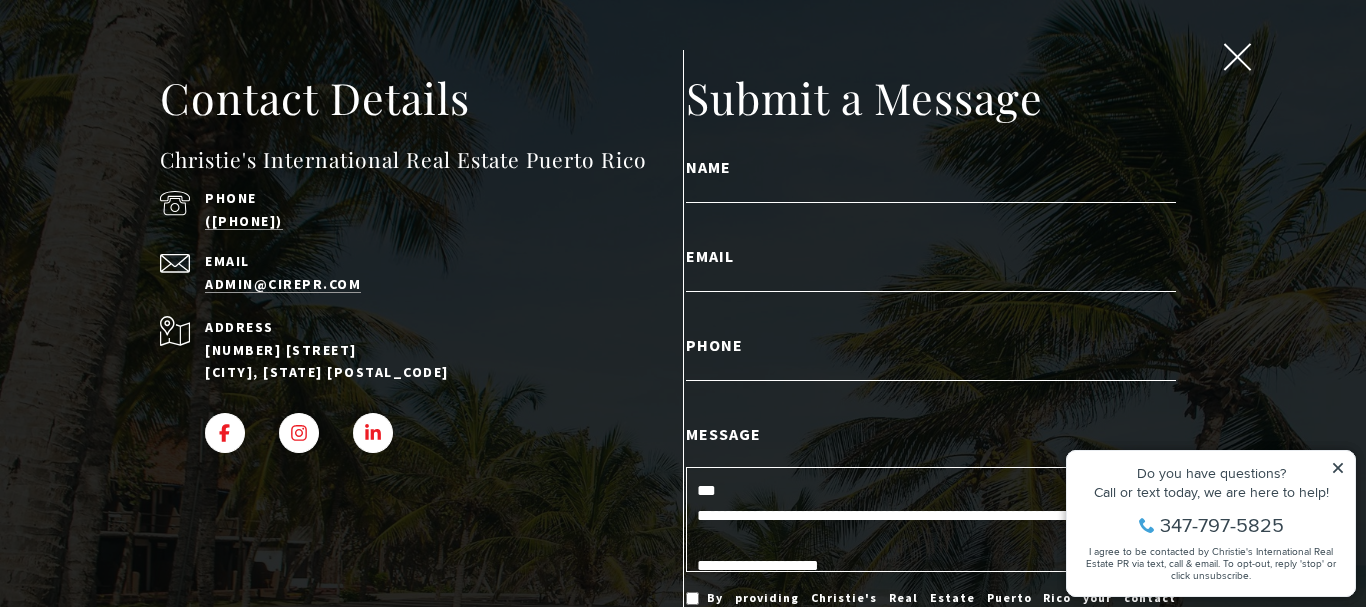 scroll, scrollTop: 255, scrollLeft: 0, axis: vertical 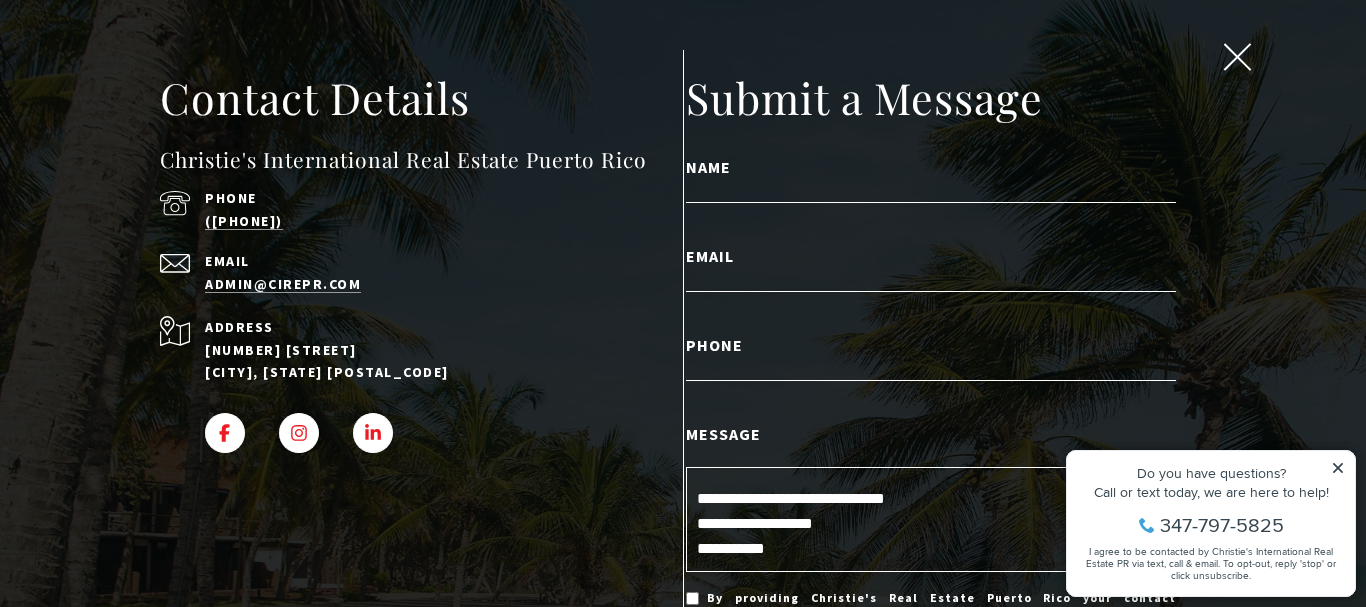 type on "**********" 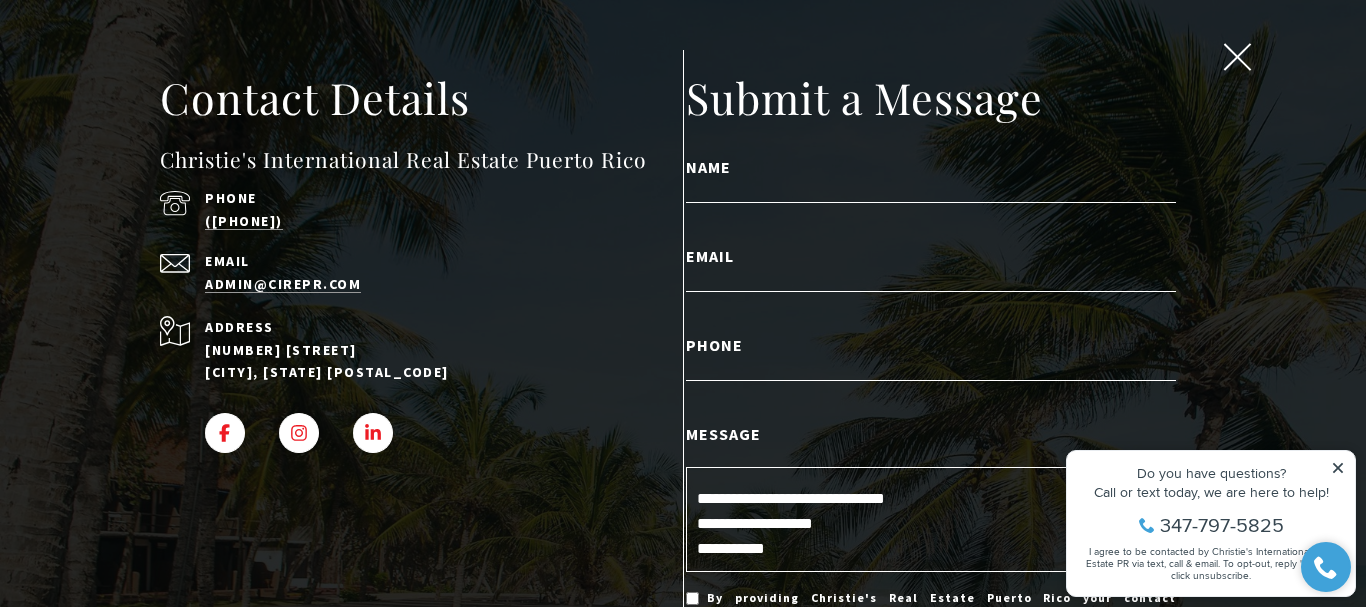 click 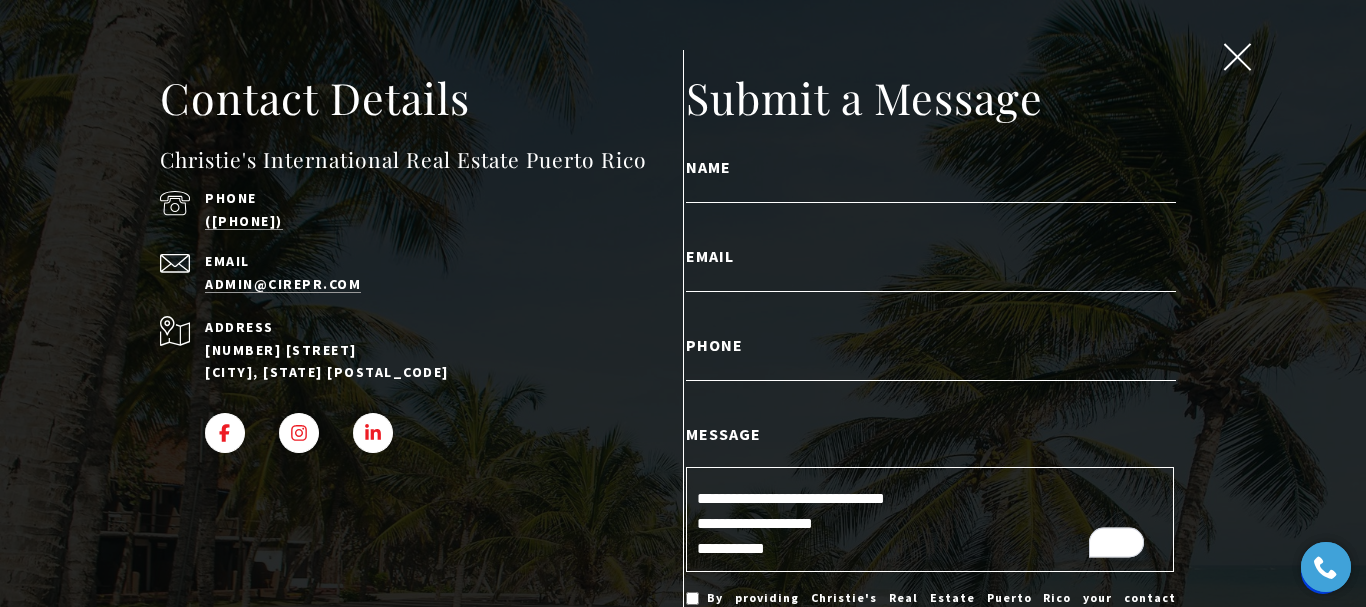 scroll, scrollTop: 255, scrollLeft: 0, axis: vertical 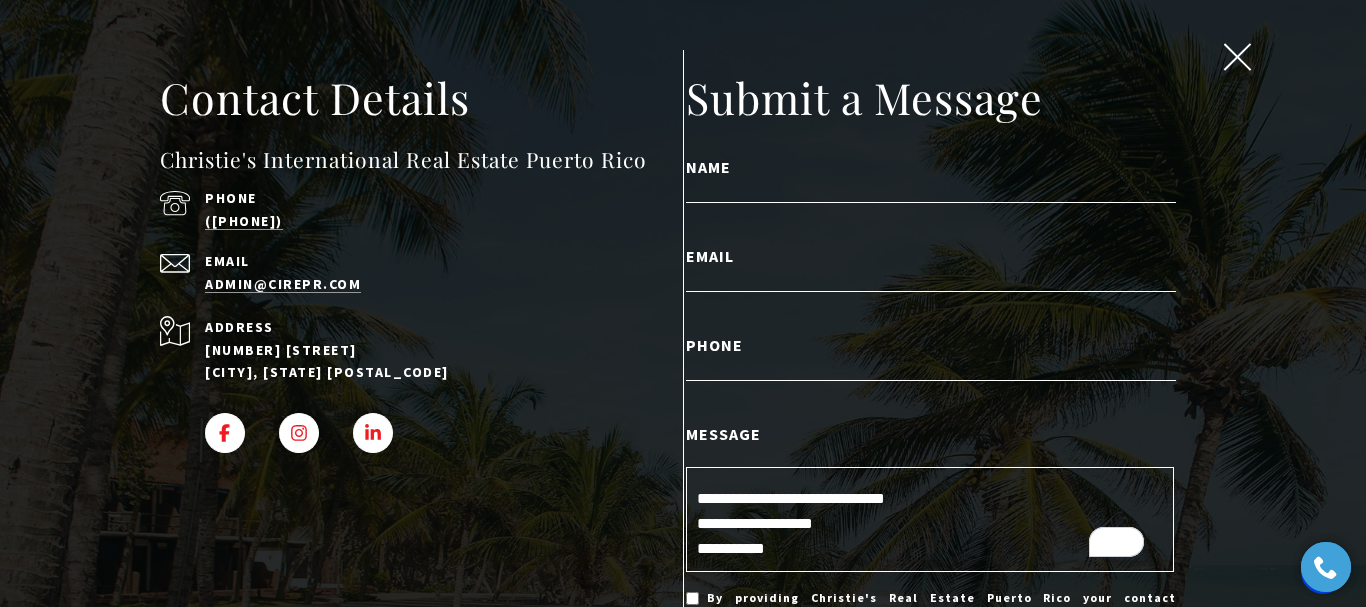 click on "Name" at bounding box center [931, 167] 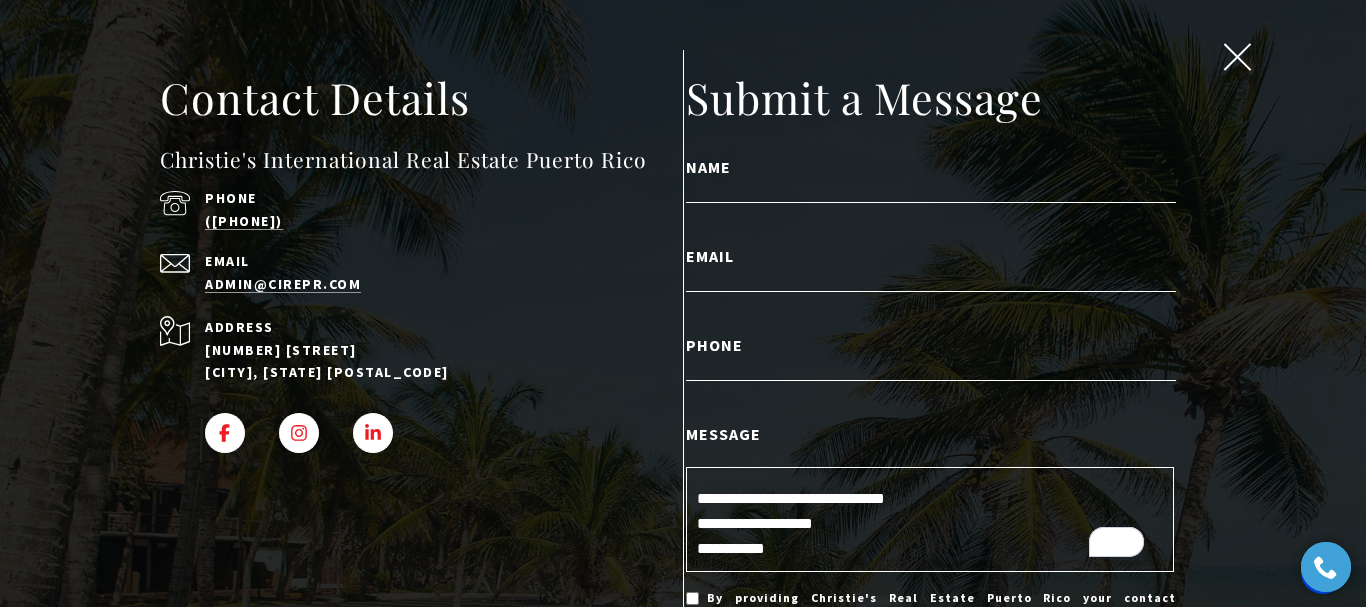 type on "**********" 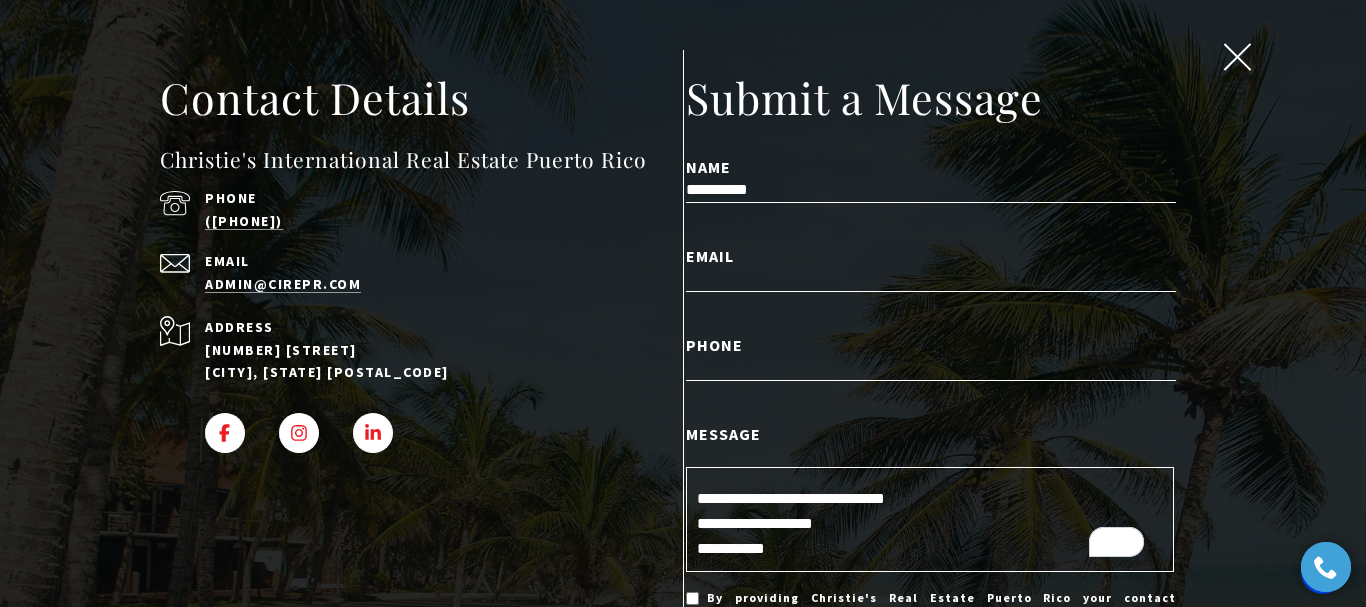 click on "Email" at bounding box center [931, 279] 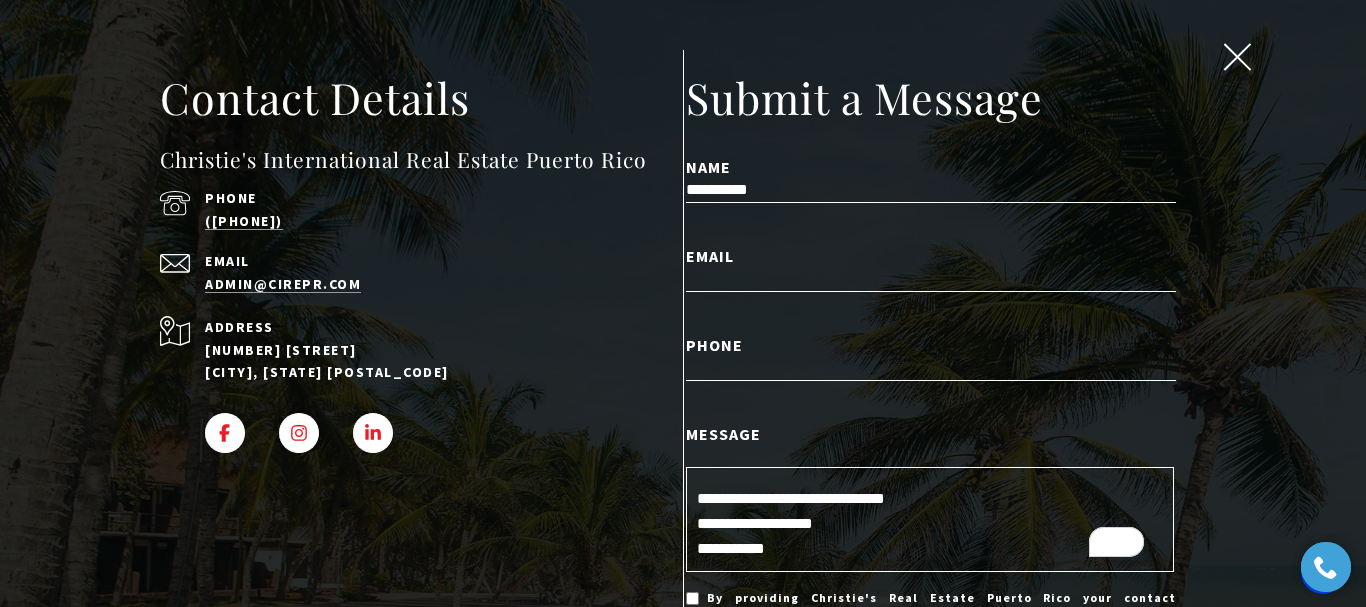 type on "**********" 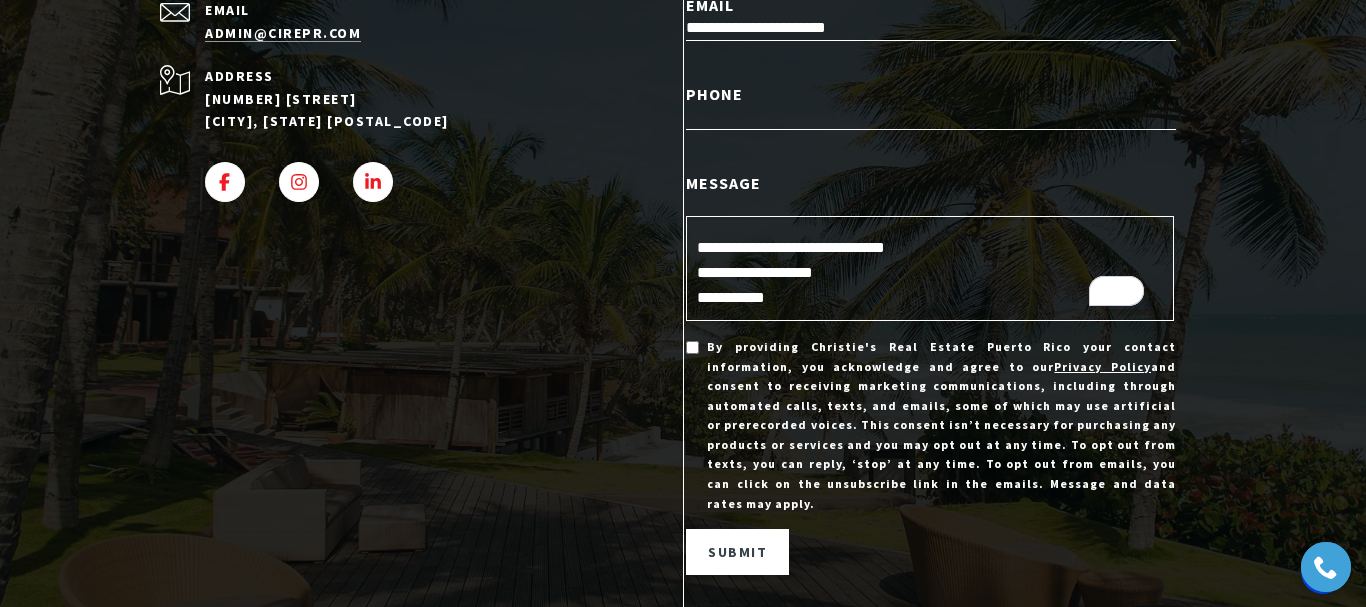 scroll, scrollTop: 295, scrollLeft: 0, axis: vertical 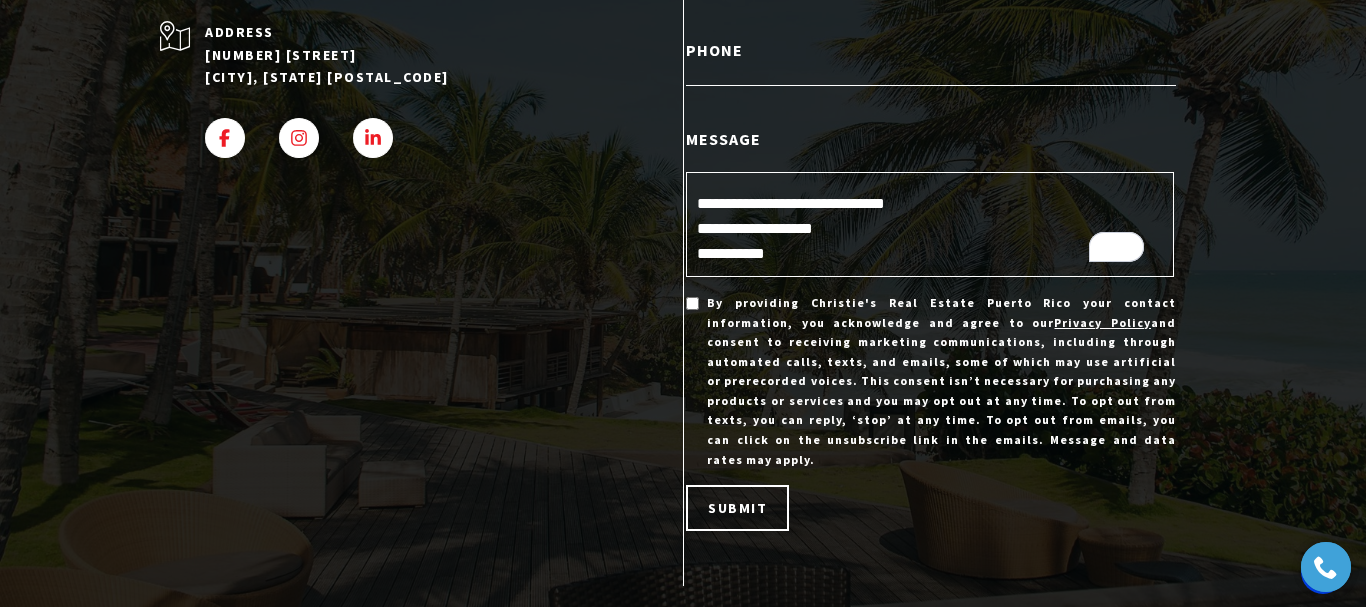 click on "Submit" at bounding box center [737, 508] 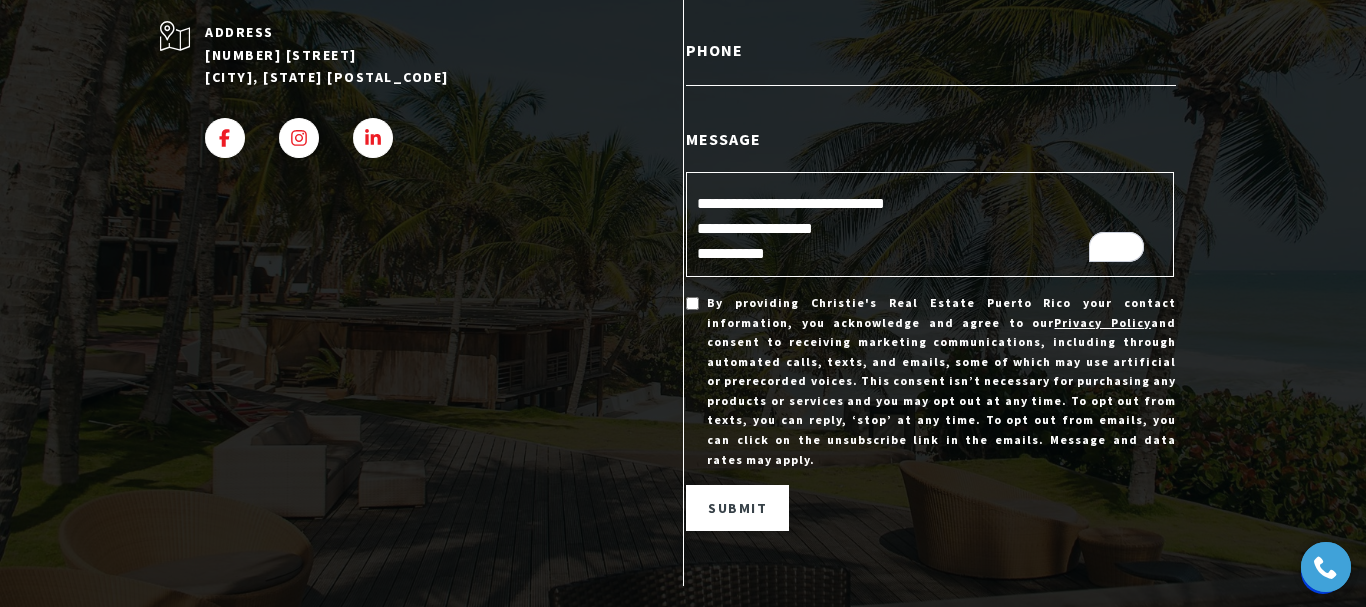 click on "Phone" at bounding box center [931, 73] 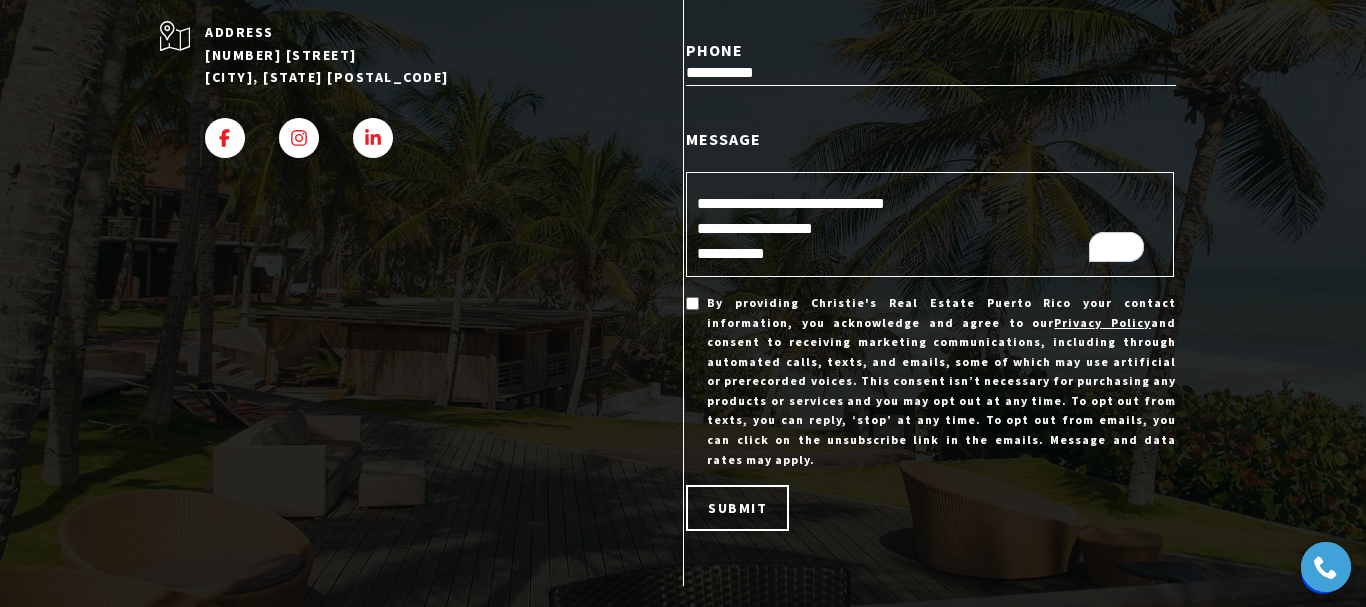 type on "**********" 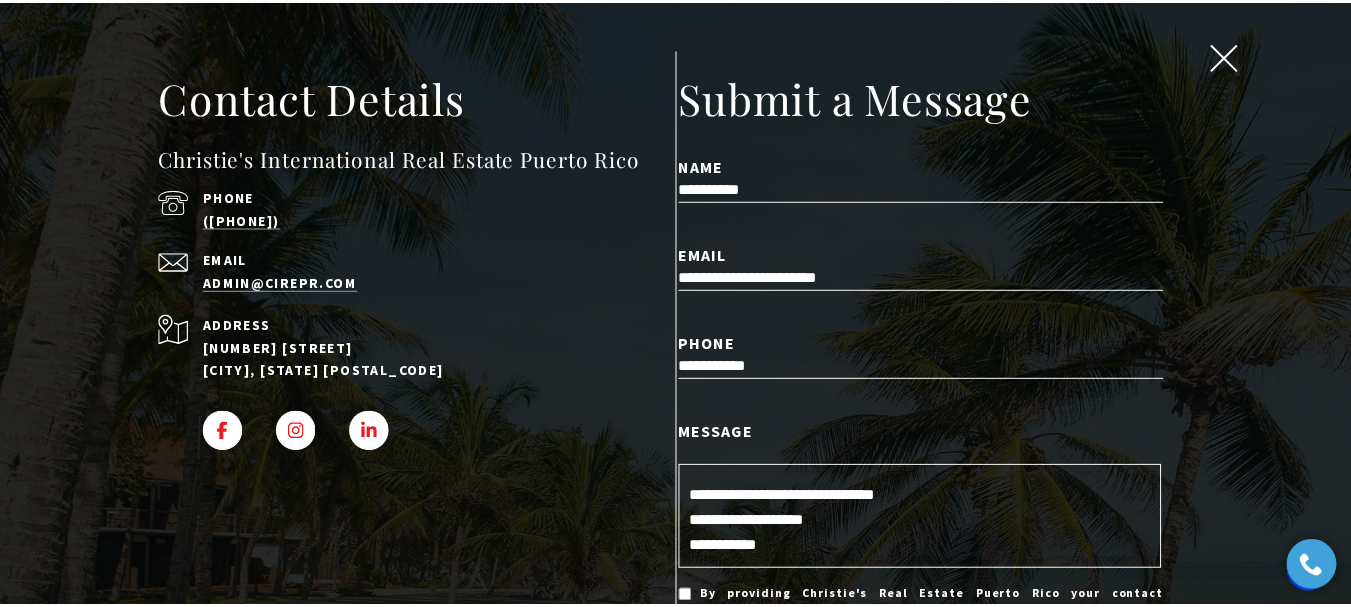 scroll, scrollTop: 0, scrollLeft: 0, axis: both 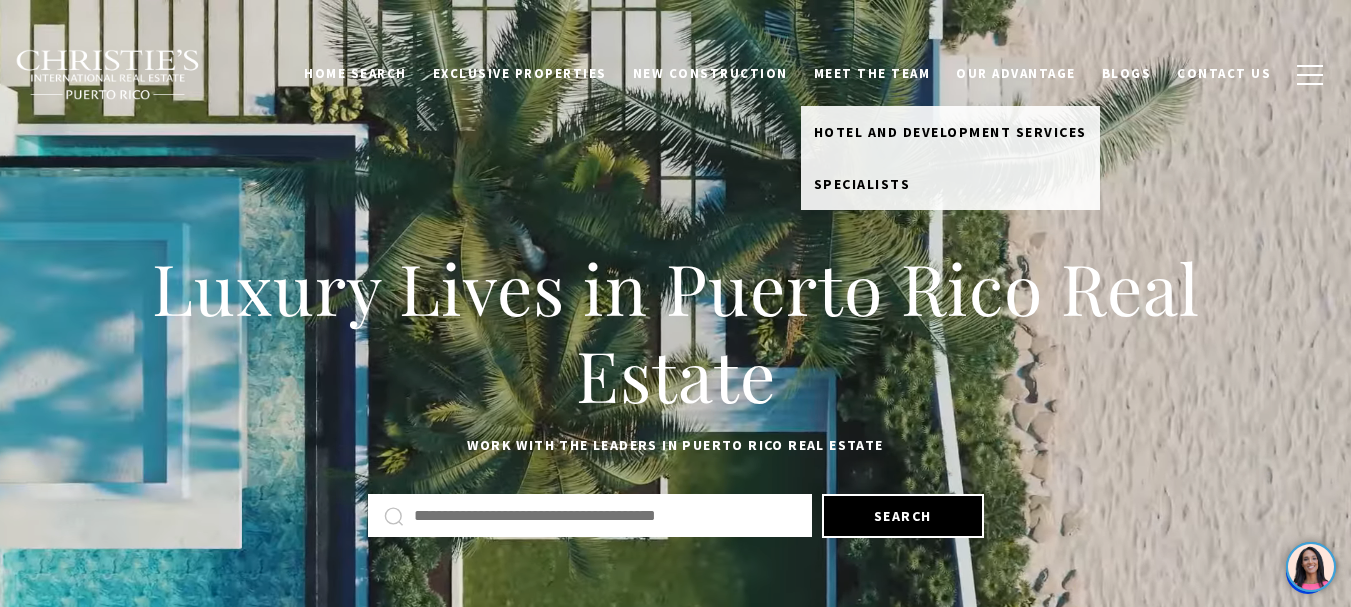click on "Meet the Team" at bounding box center [872, 74] 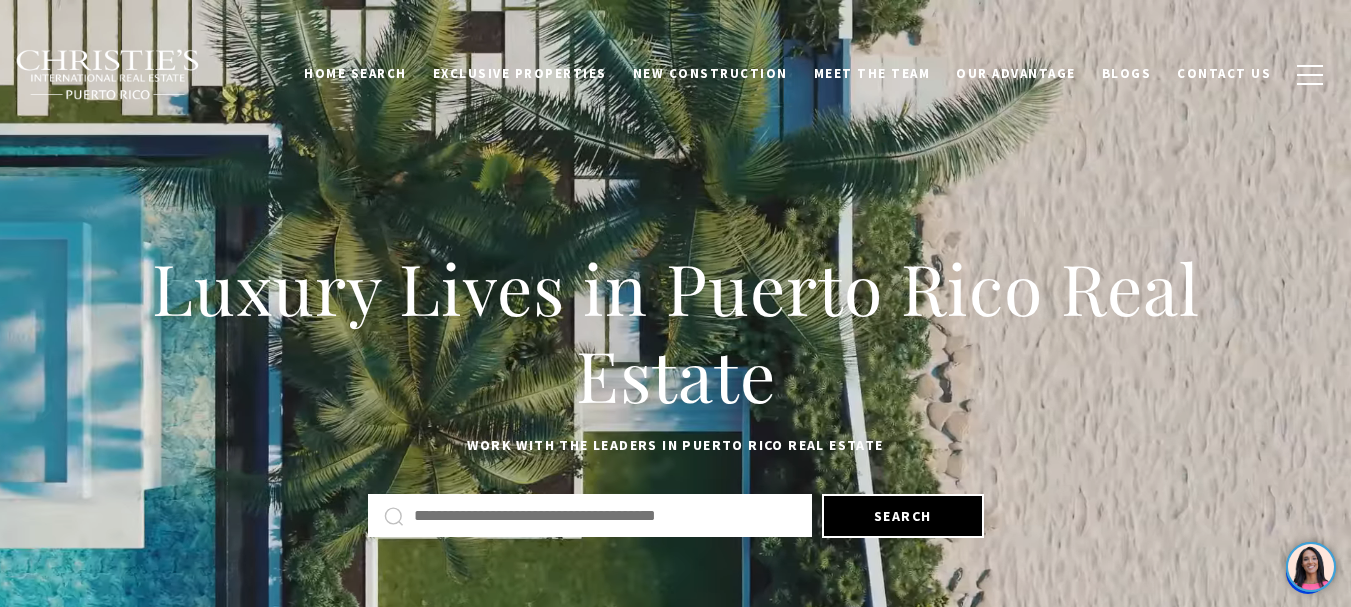 scroll, scrollTop: 0, scrollLeft: 0, axis: both 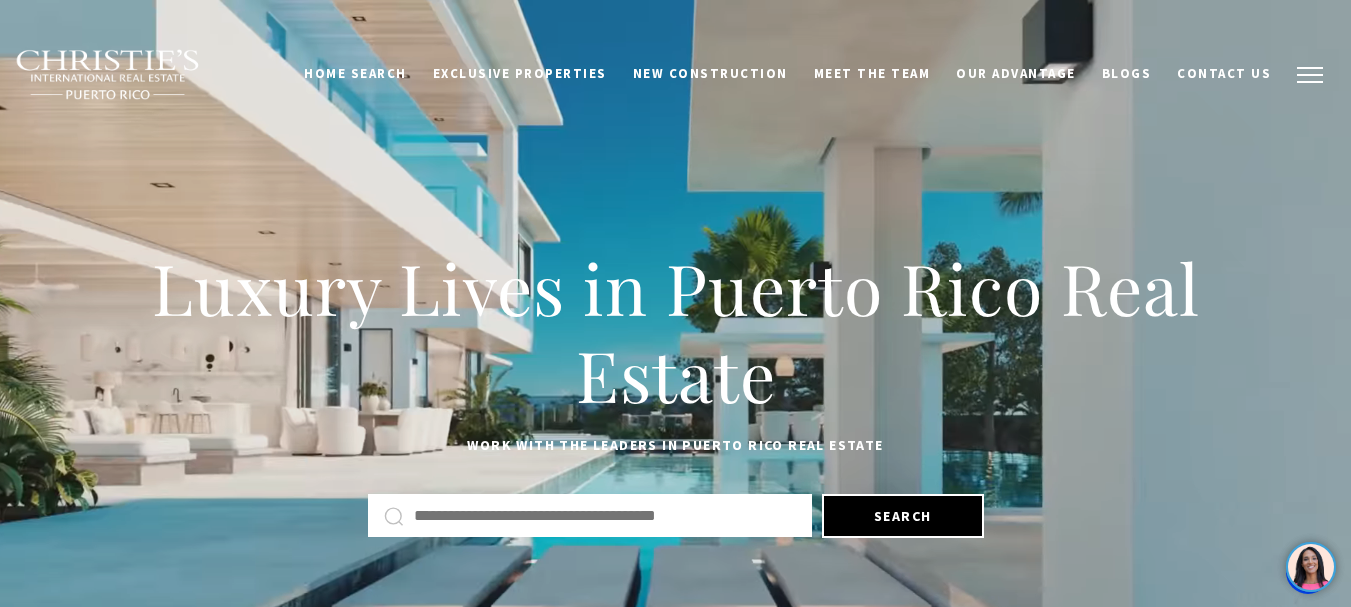 click at bounding box center (1310, 75) 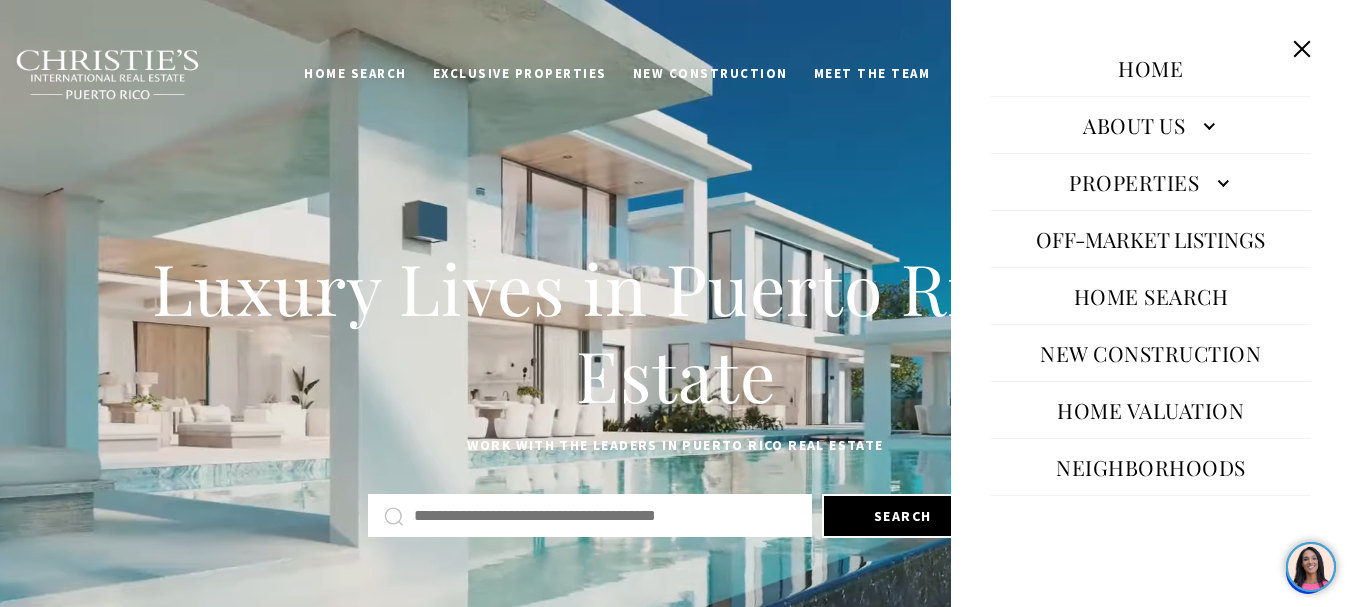 click on "About Us" at bounding box center [1151, 125] 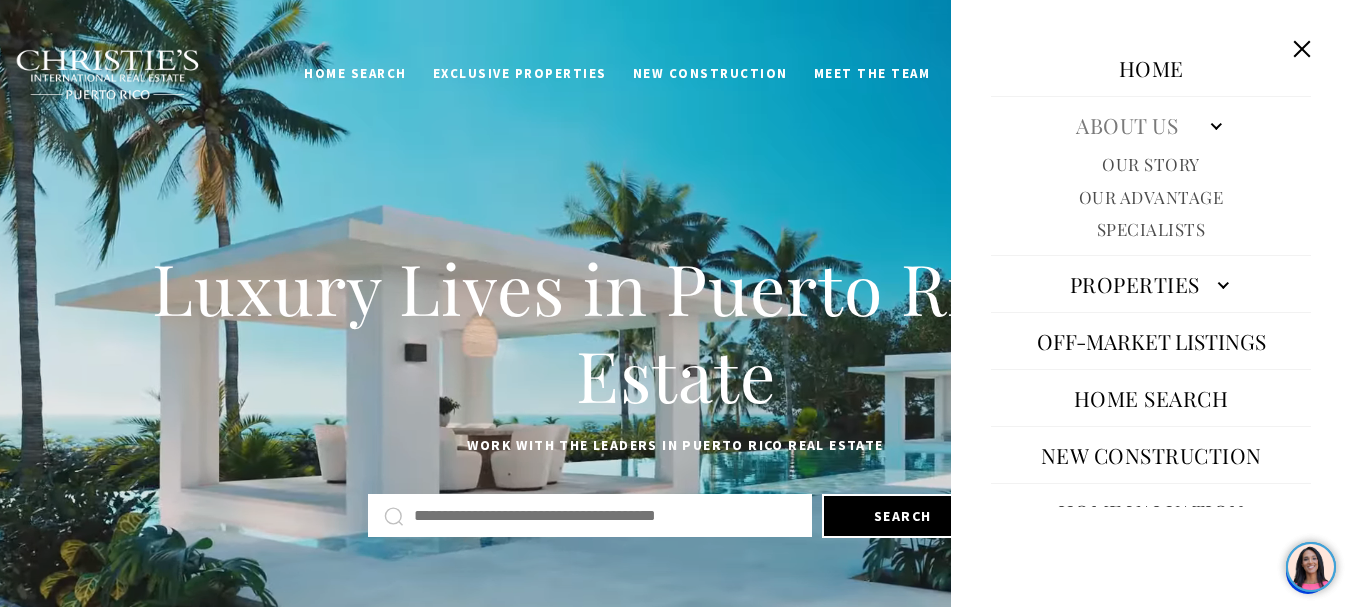 click on "Properties" at bounding box center (1151, 284) 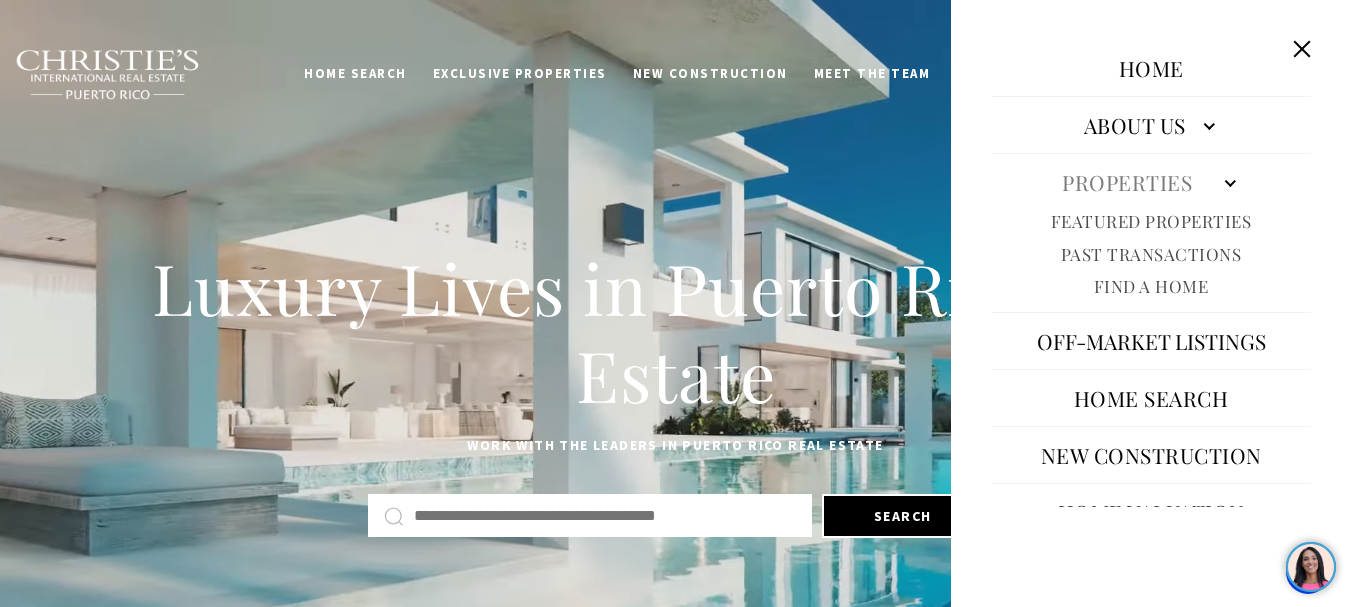 click on "Off-Market Listings" at bounding box center [1151, 341] 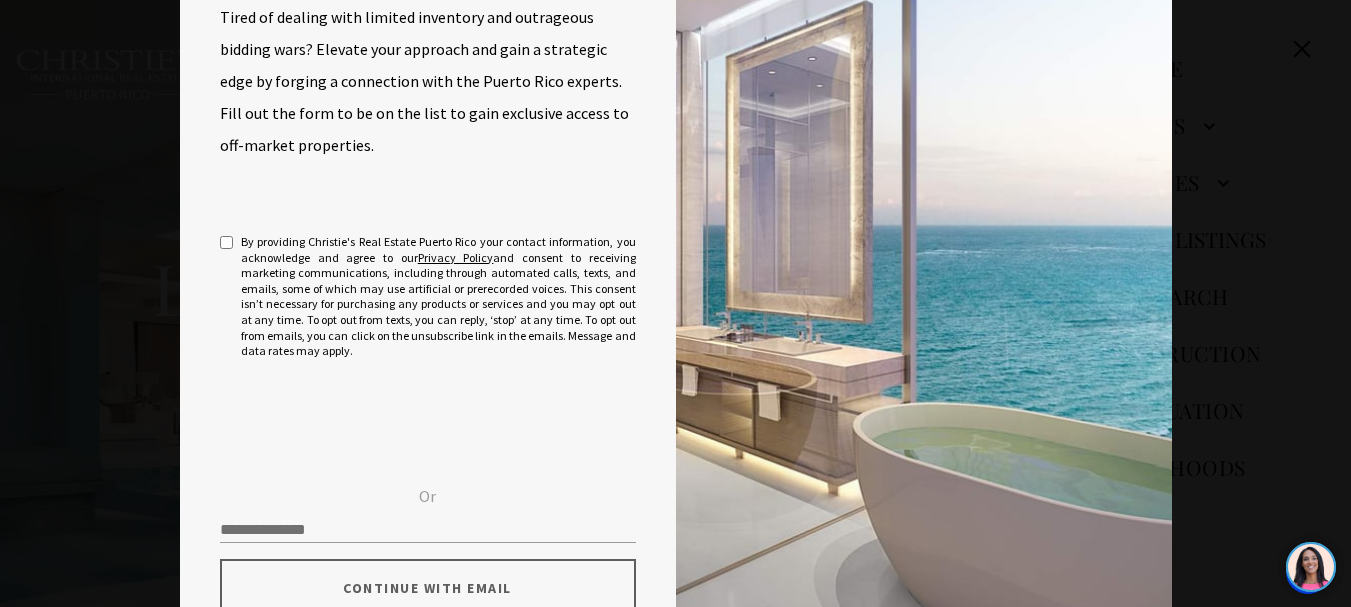 scroll, scrollTop: 288, scrollLeft: 0, axis: vertical 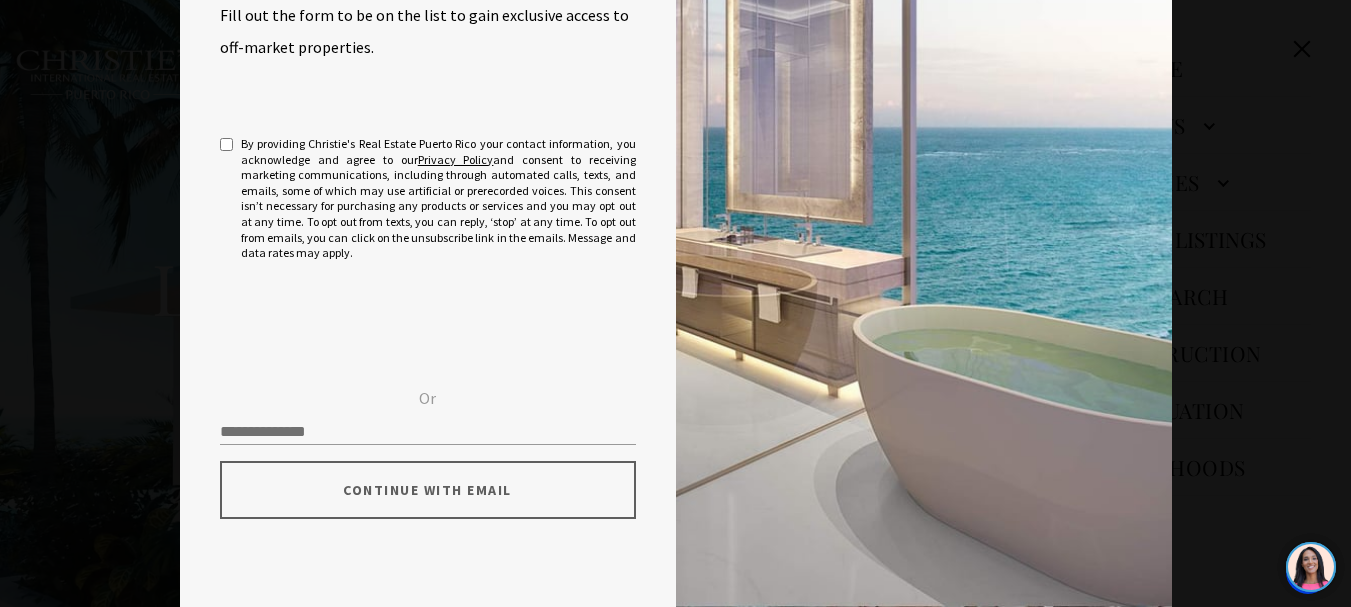 click on "Continue with Email" at bounding box center [428, 490] 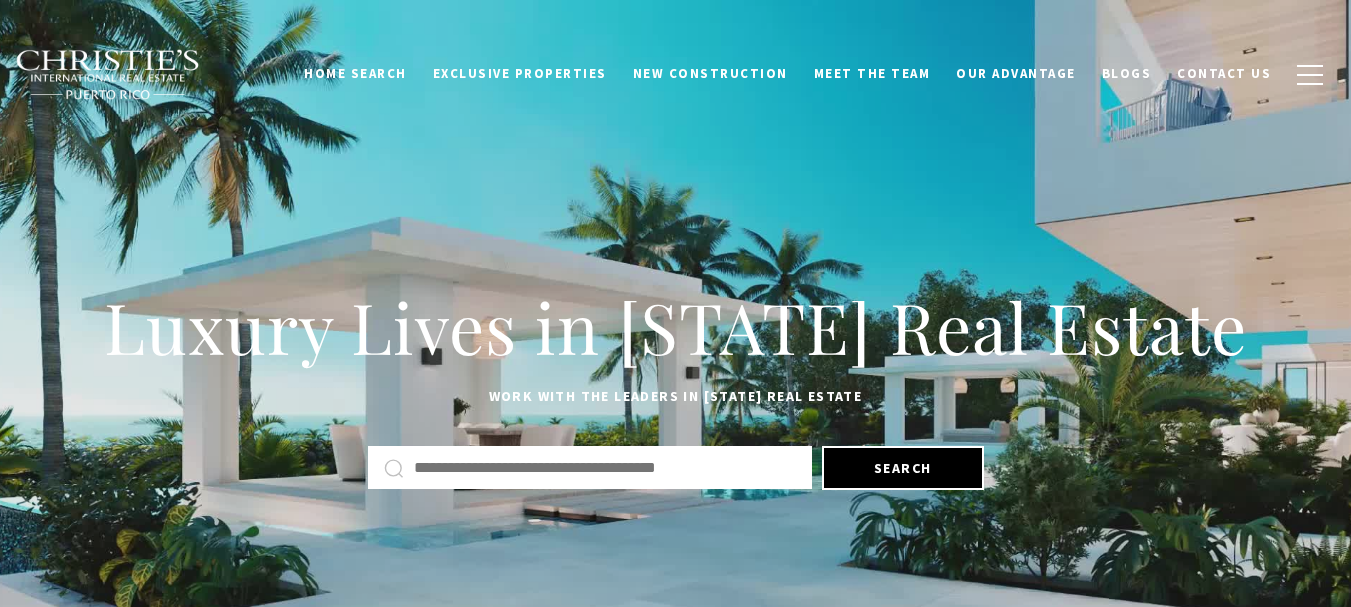 click at bounding box center [1310, 75] 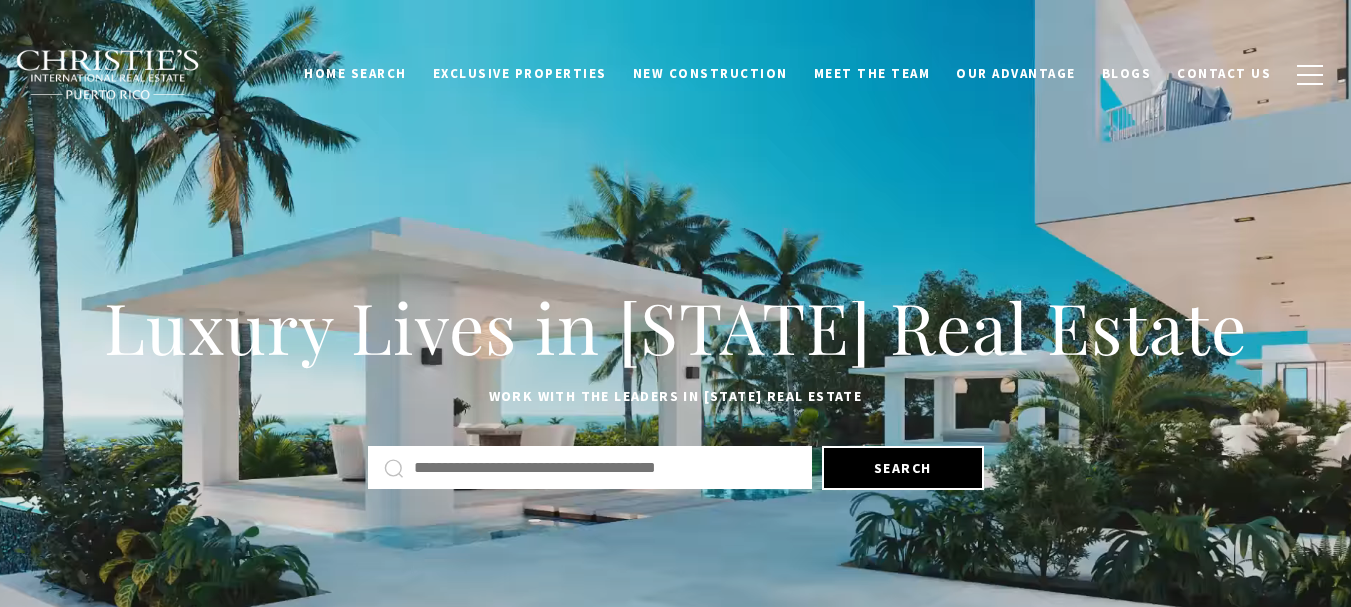 scroll, scrollTop: 0, scrollLeft: 0, axis: both 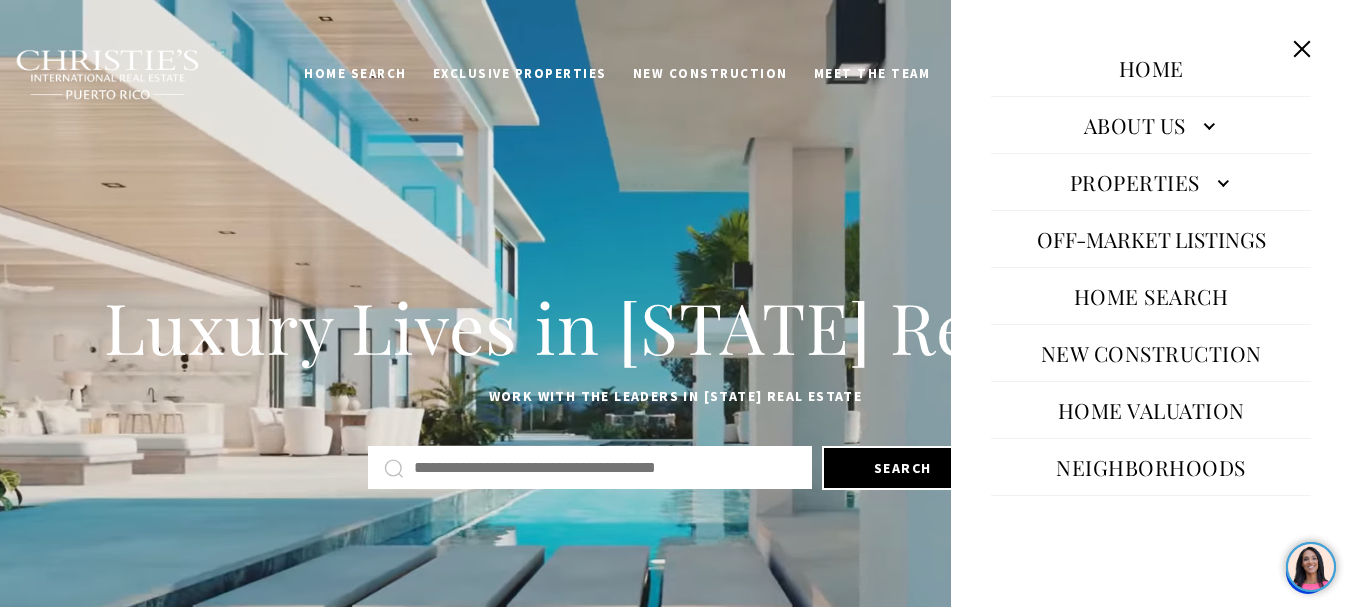 click on "Properties" at bounding box center [1151, 182] 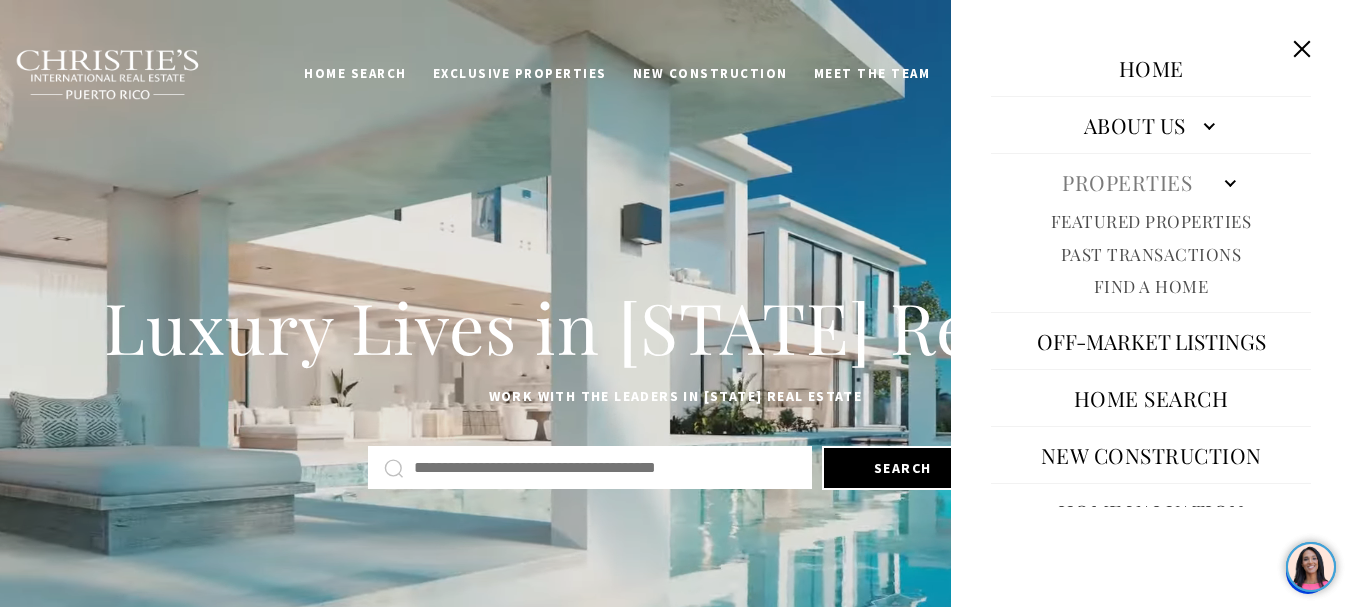 scroll, scrollTop: 0, scrollLeft: 0, axis: both 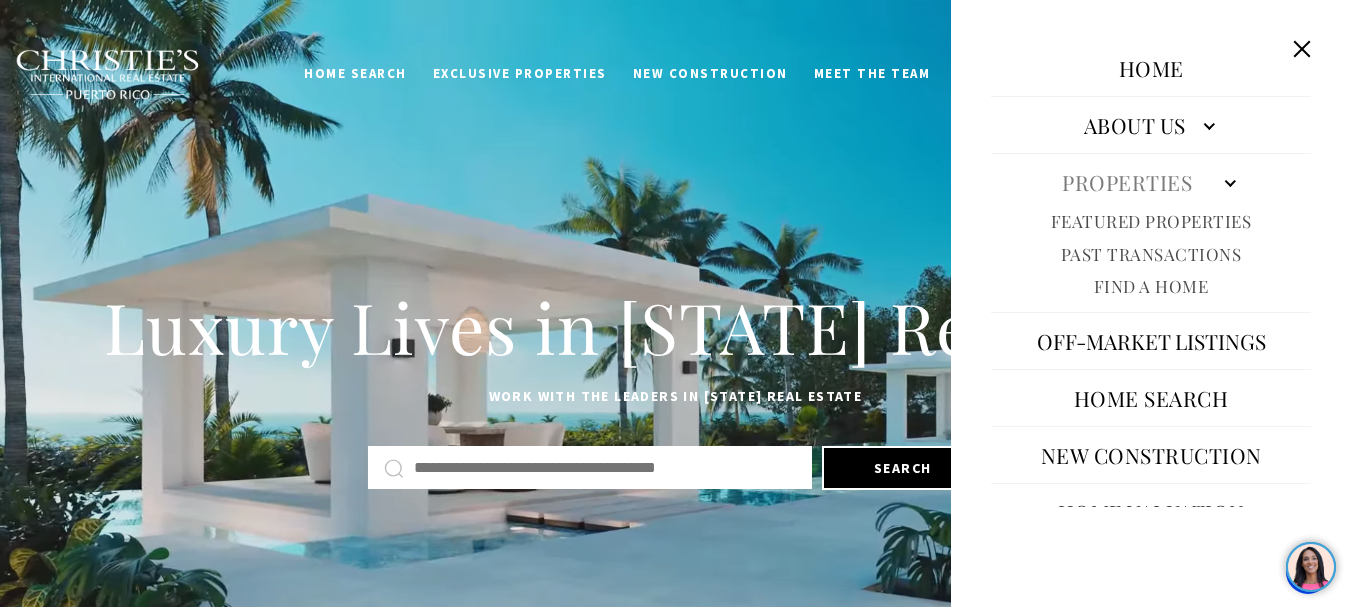 click on "About Us" at bounding box center (1151, 125) 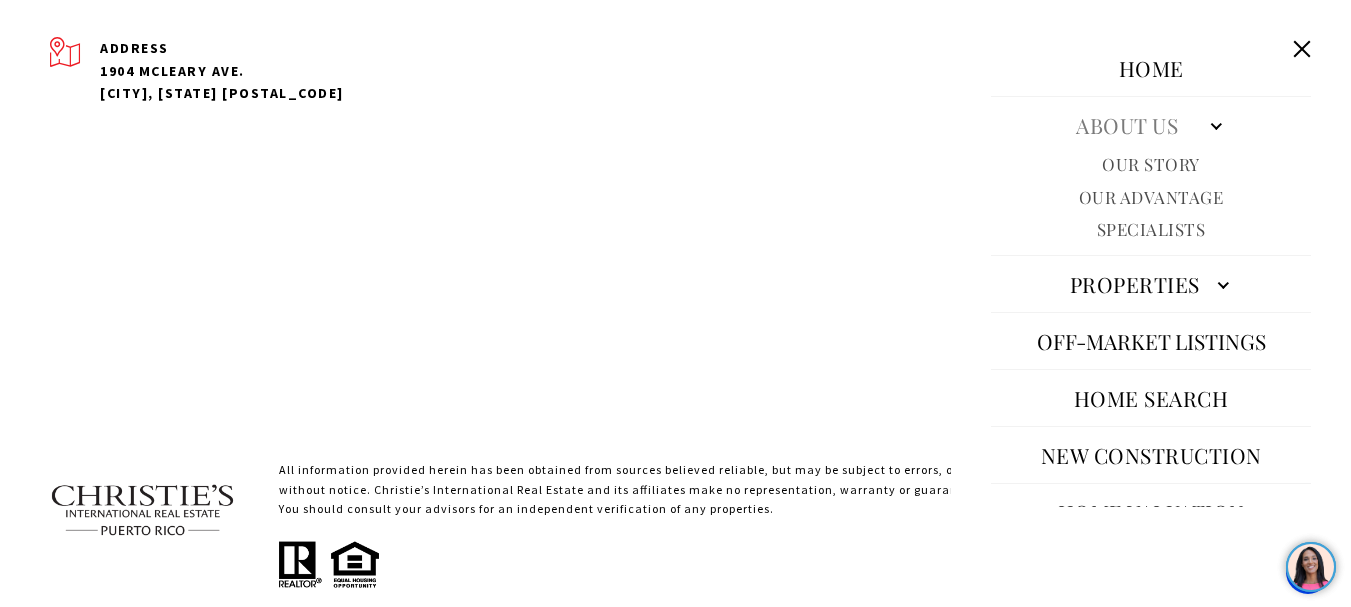 scroll, scrollTop: 6555, scrollLeft: 0, axis: vertical 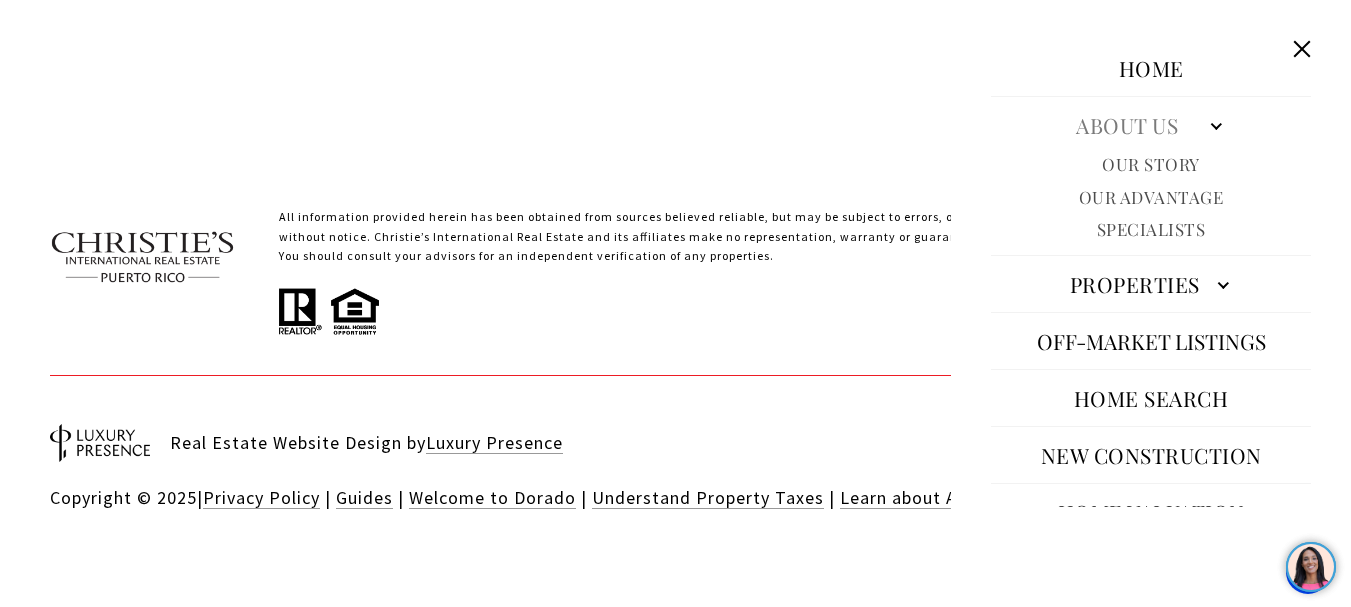 click at bounding box center [1302, 49] 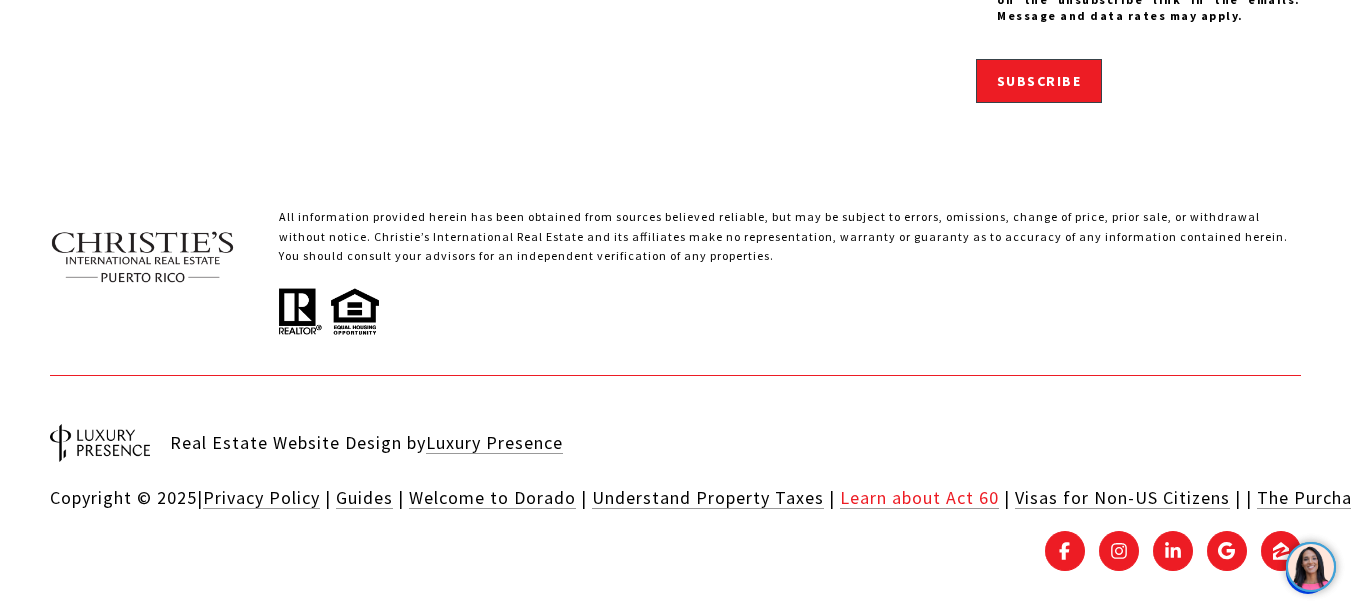 click on "Learn about Act 60" at bounding box center [919, 497] 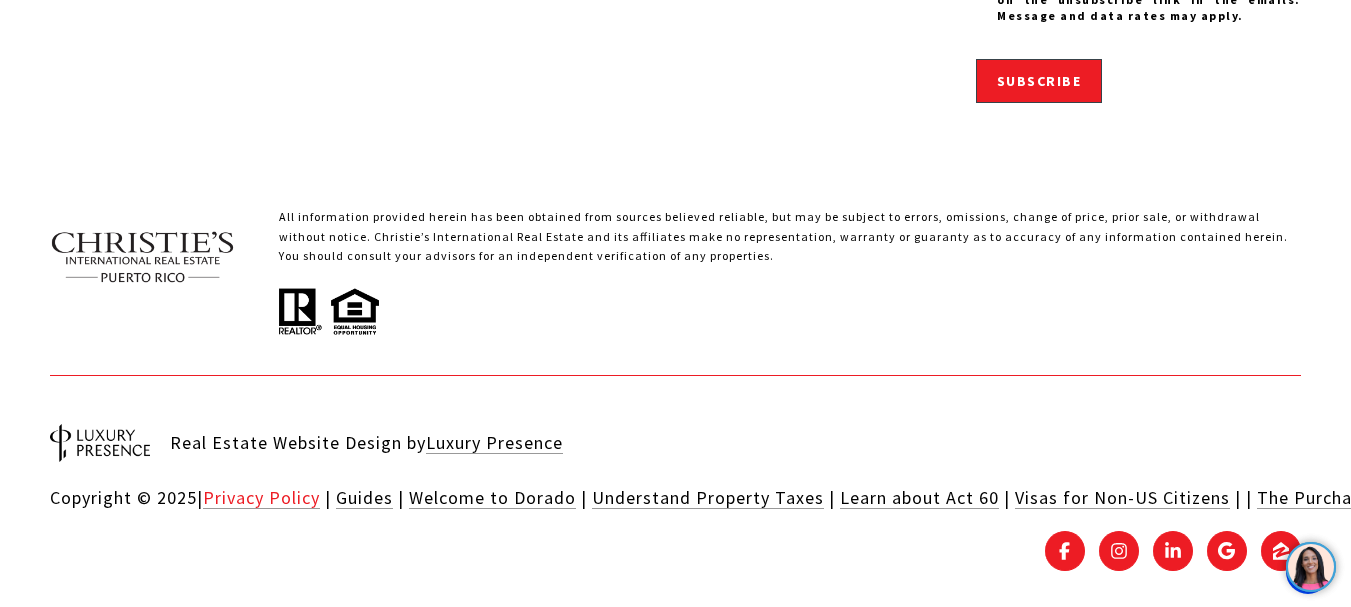 click on "Privacy Policy" at bounding box center (261, 497) 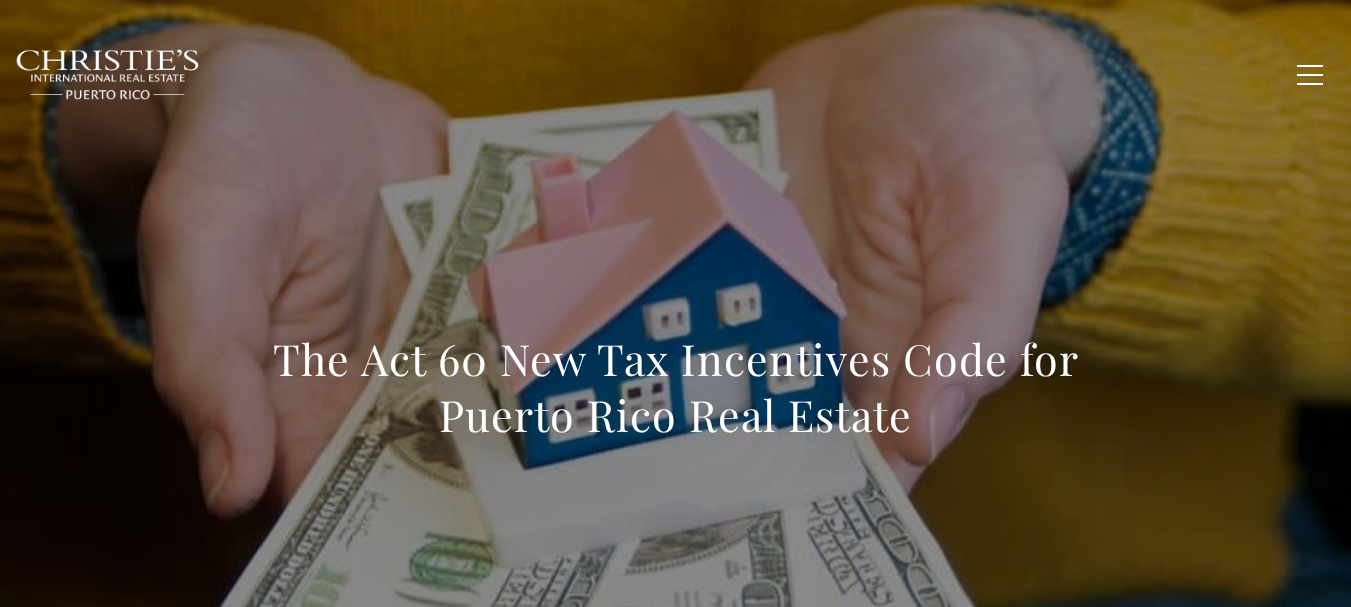 scroll, scrollTop: 0, scrollLeft: 0, axis: both 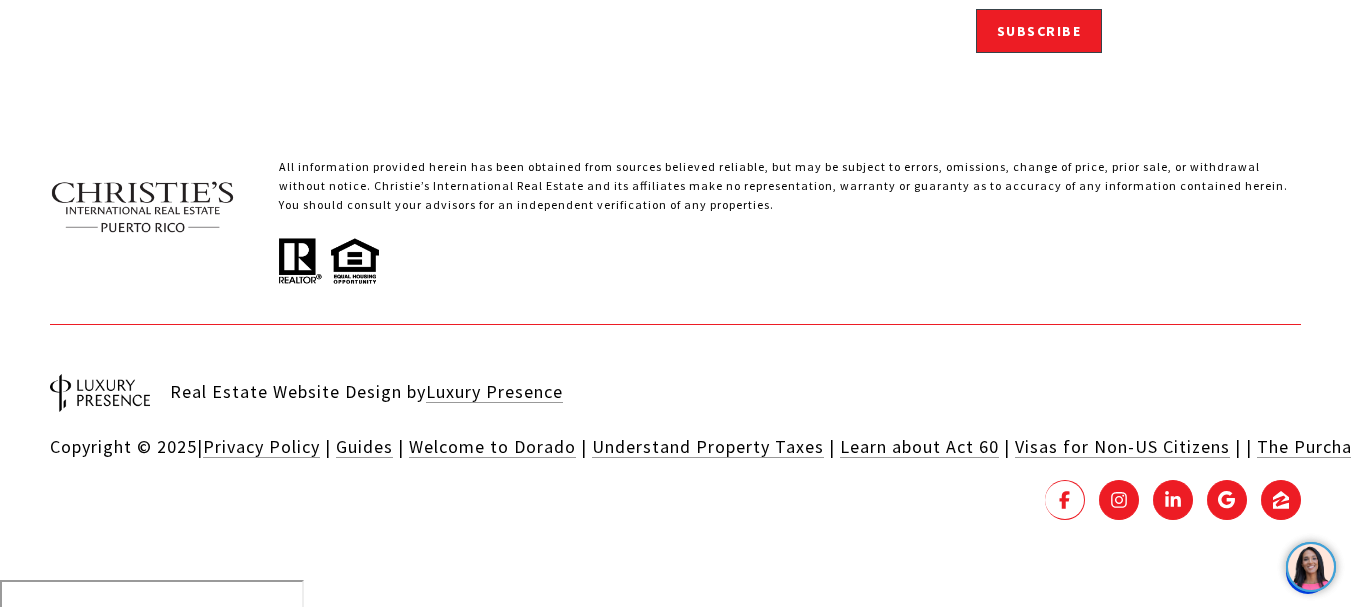 click at bounding box center (1065, 500) 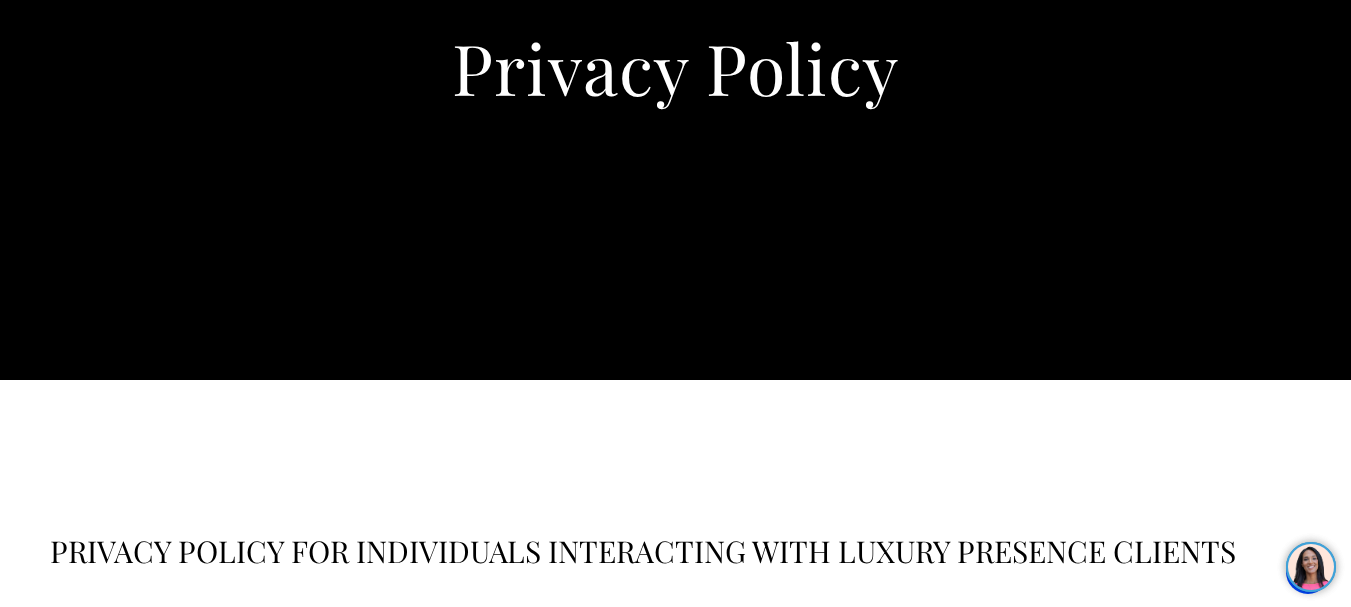 scroll, scrollTop: 0, scrollLeft: 0, axis: both 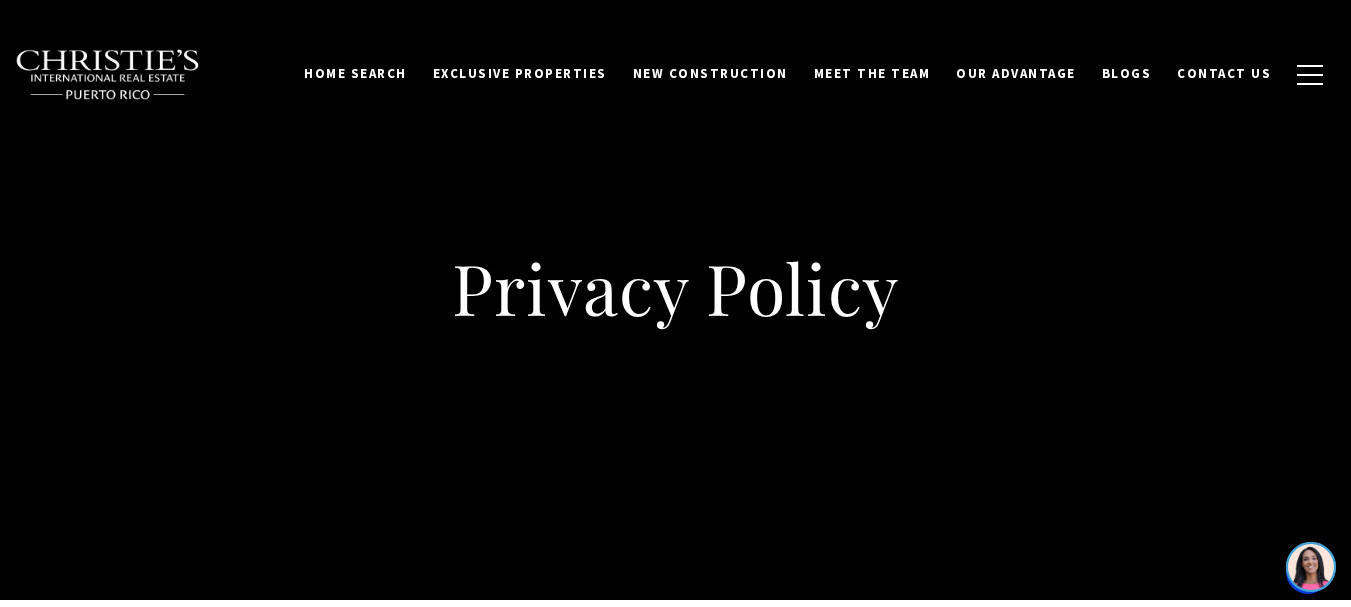 click at bounding box center (108, 75) 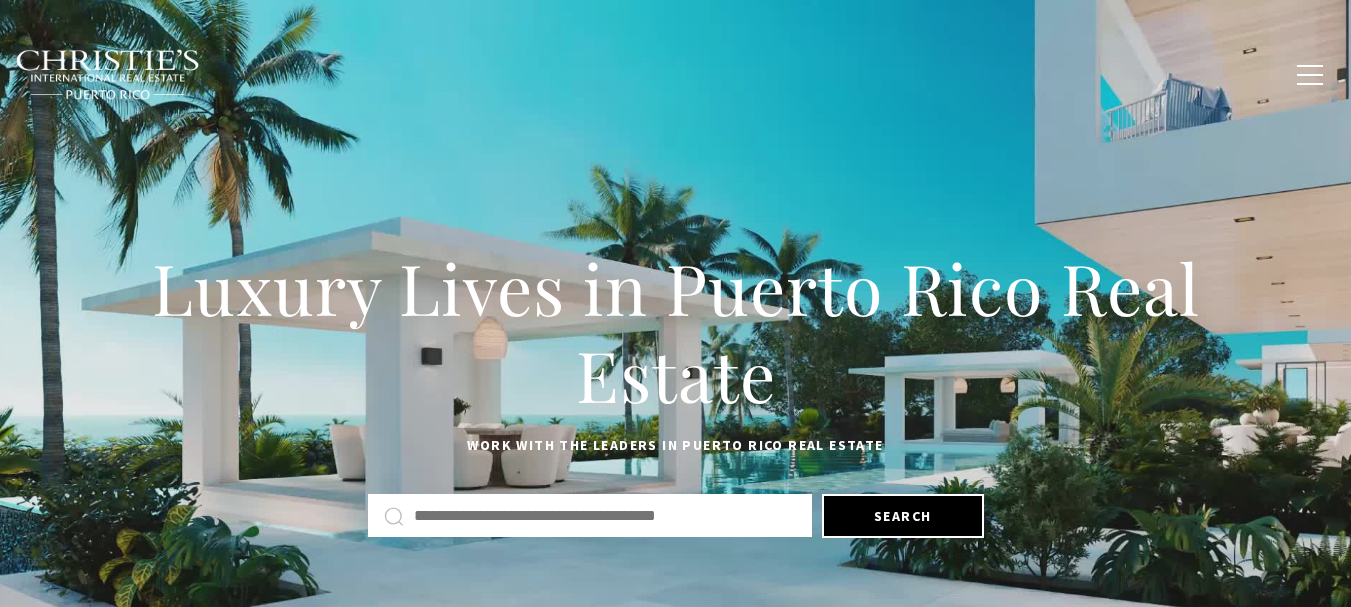 scroll, scrollTop: 0, scrollLeft: 0, axis: both 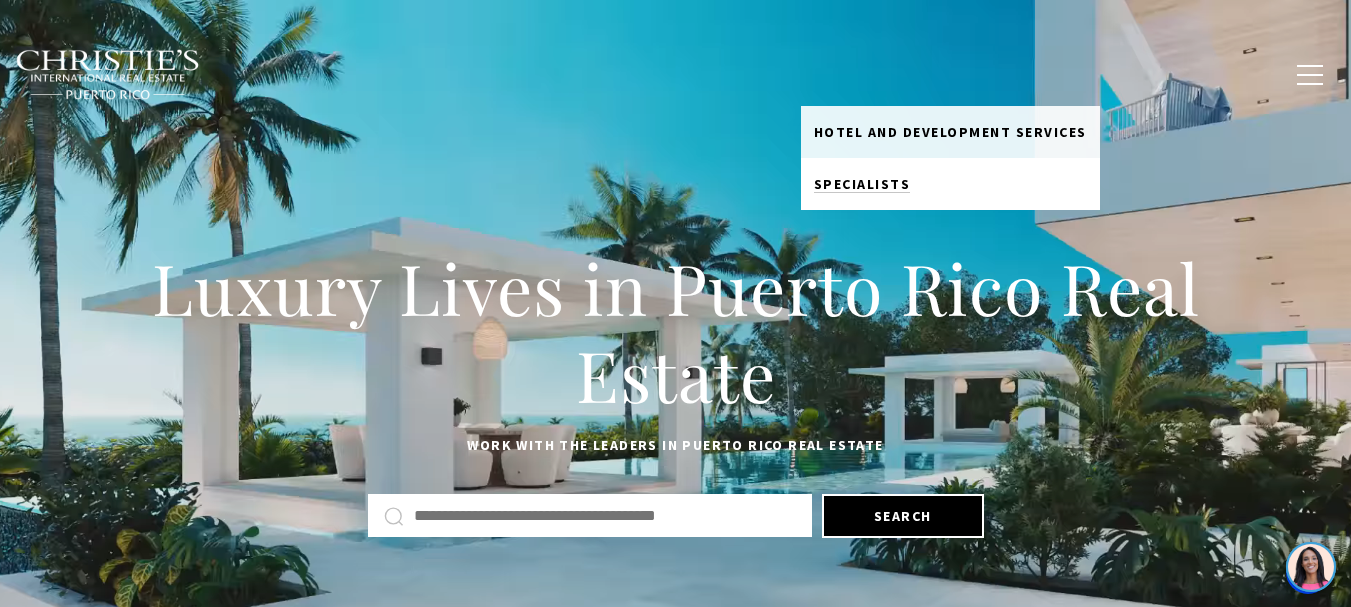 click on "Specialists" at bounding box center [862, 184] 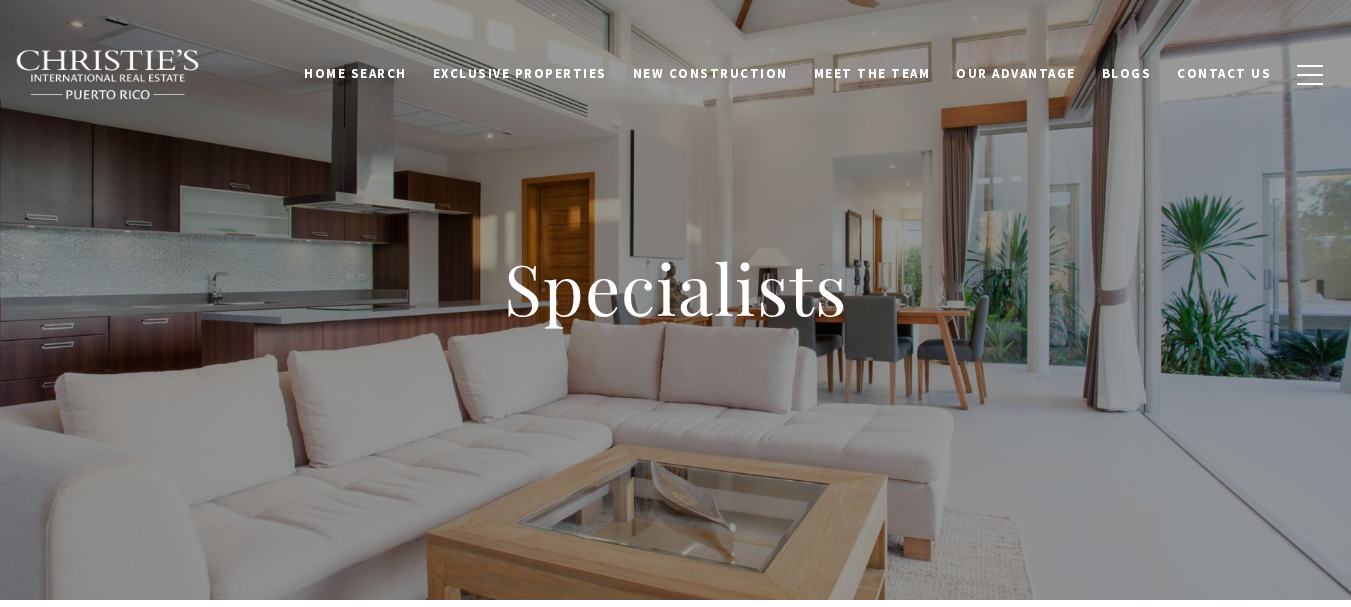 scroll, scrollTop: 0, scrollLeft: 0, axis: both 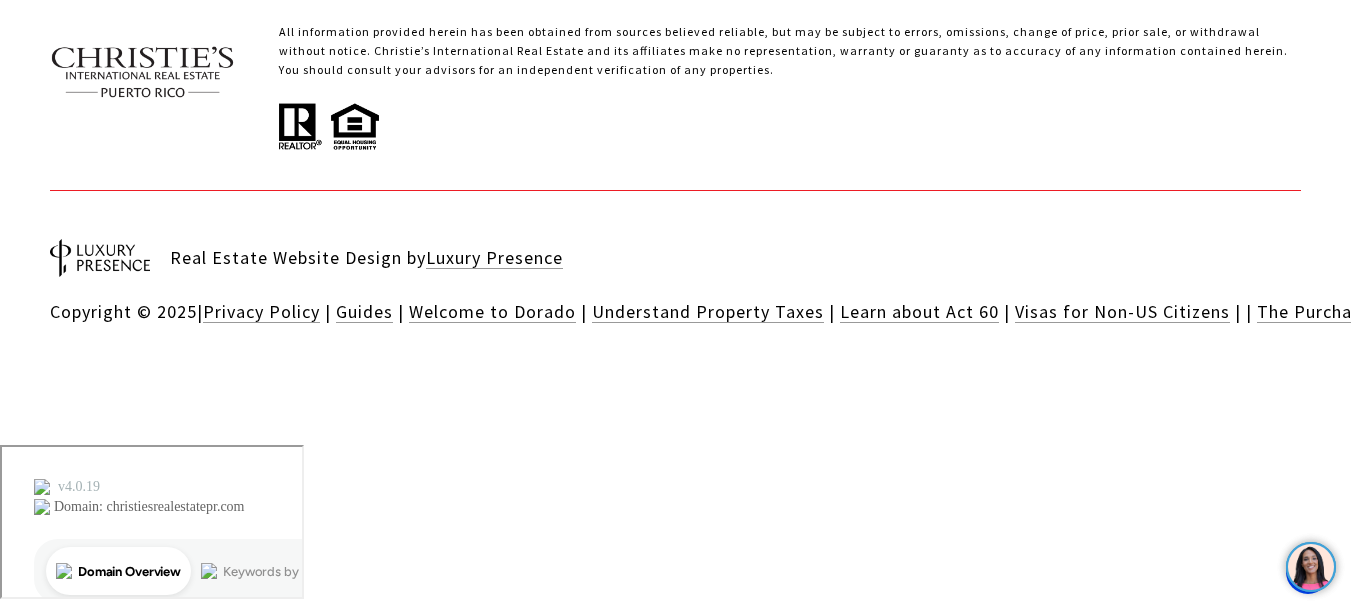click on "Contact Us" at bounding box center [676, -837] 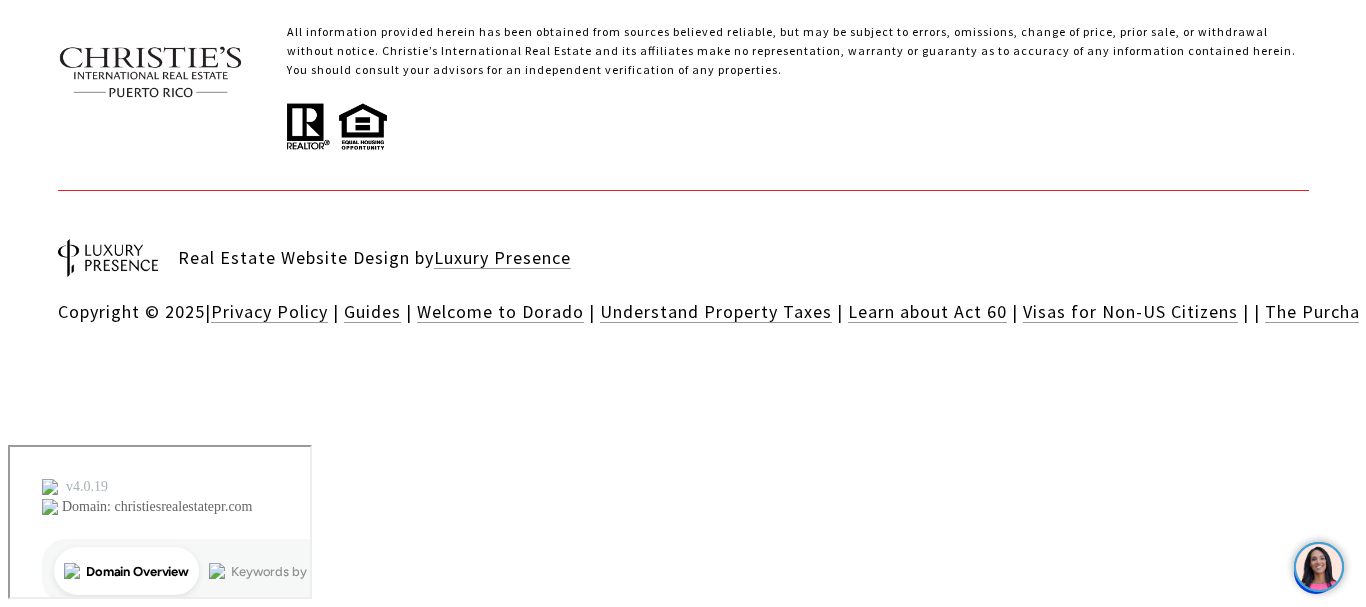 scroll, scrollTop: 6272, scrollLeft: 0, axis: vertical 